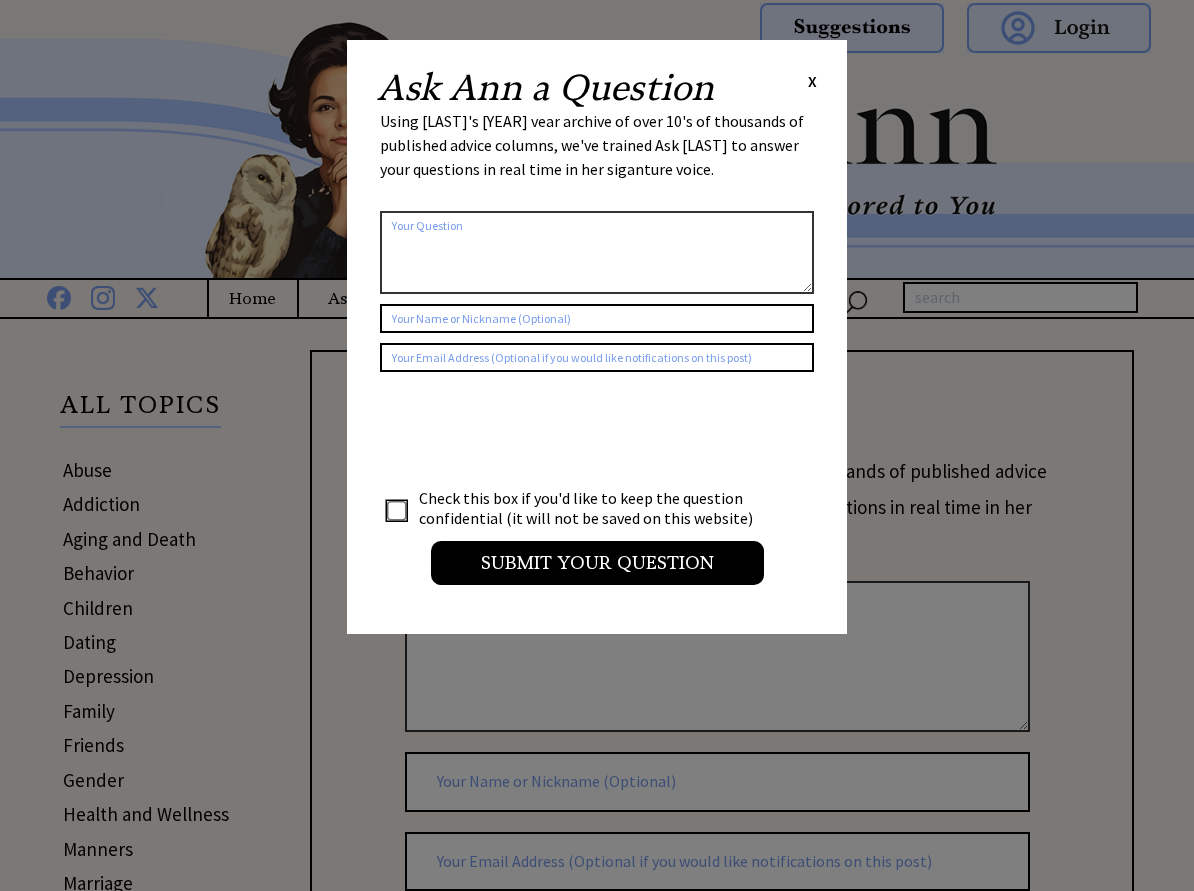 scroll, scrollTop: 0, scrollLeft: 0, axis: both 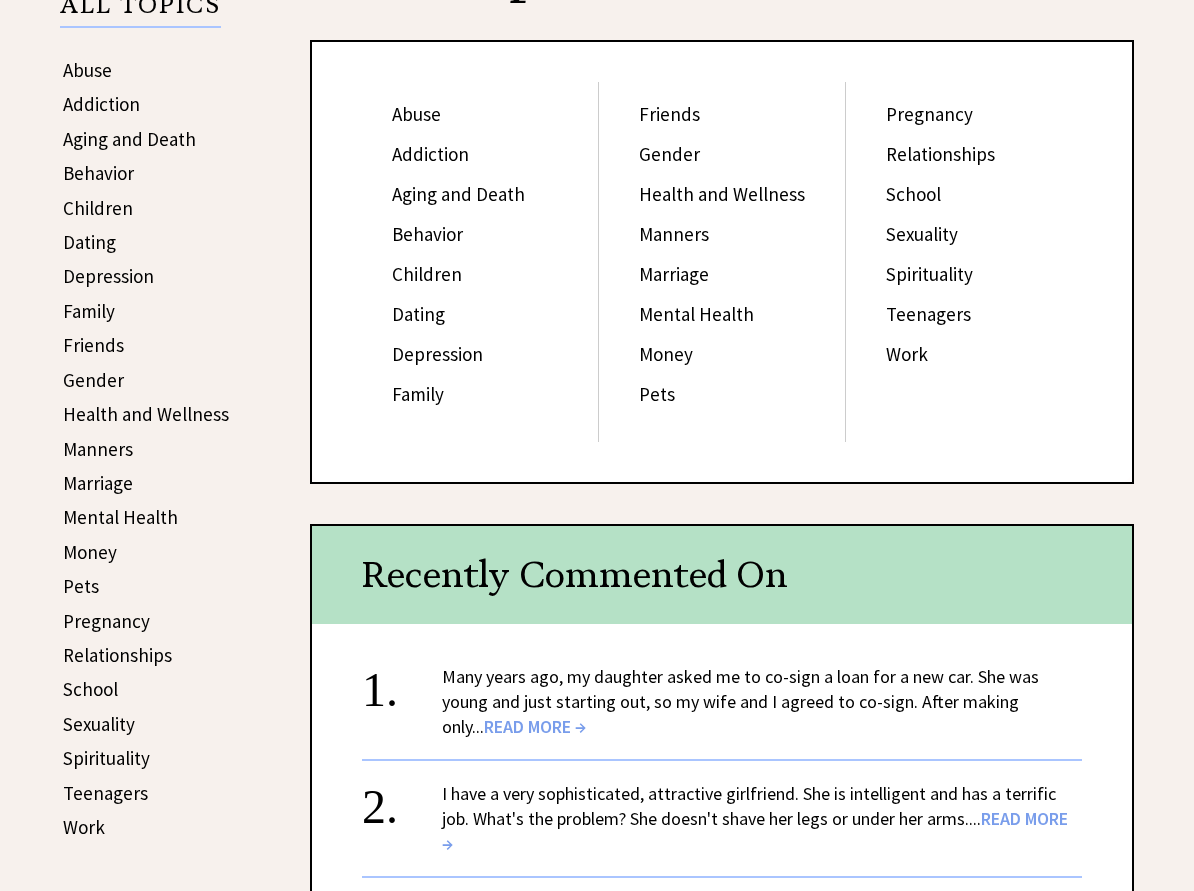 click on "Relationships" at bounding box center [940, 154] 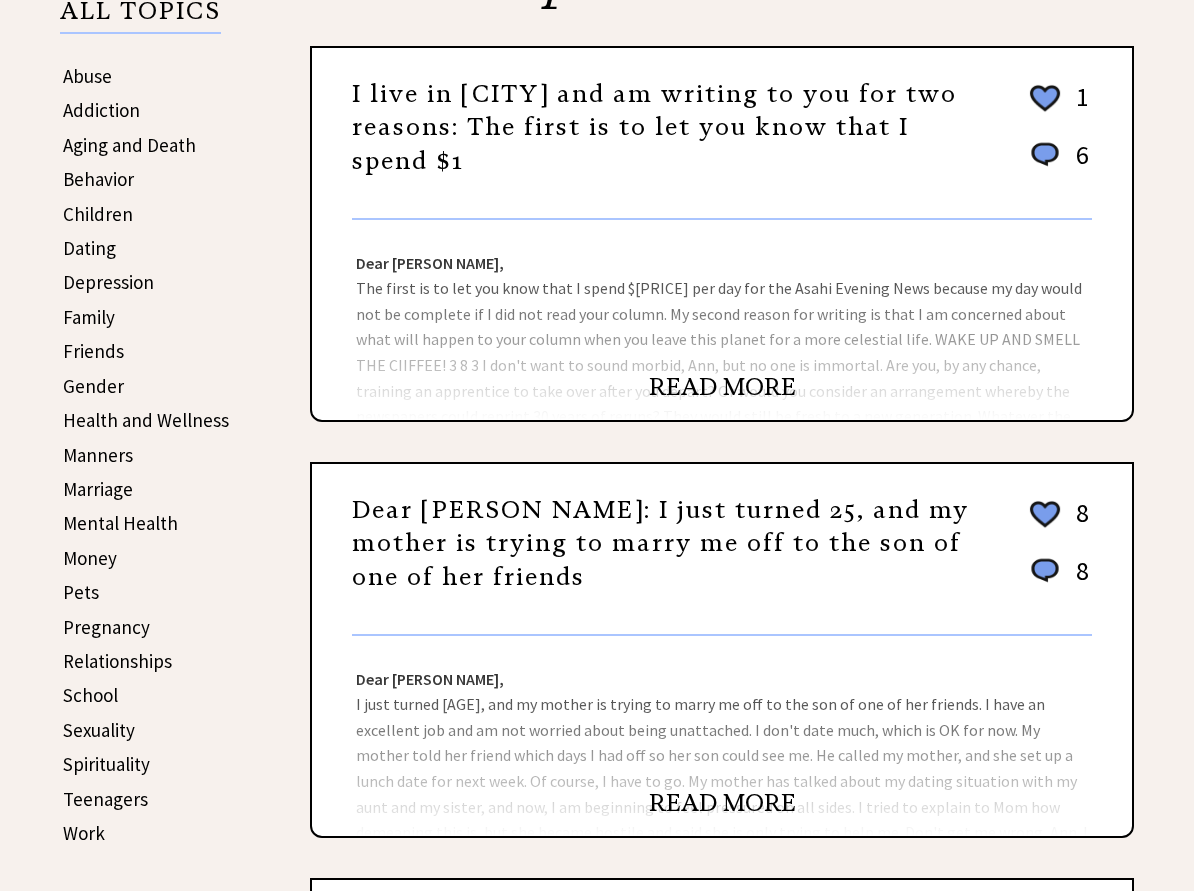 scroll, scrollTop: 400, scrollLeft: 0, axis: vertical 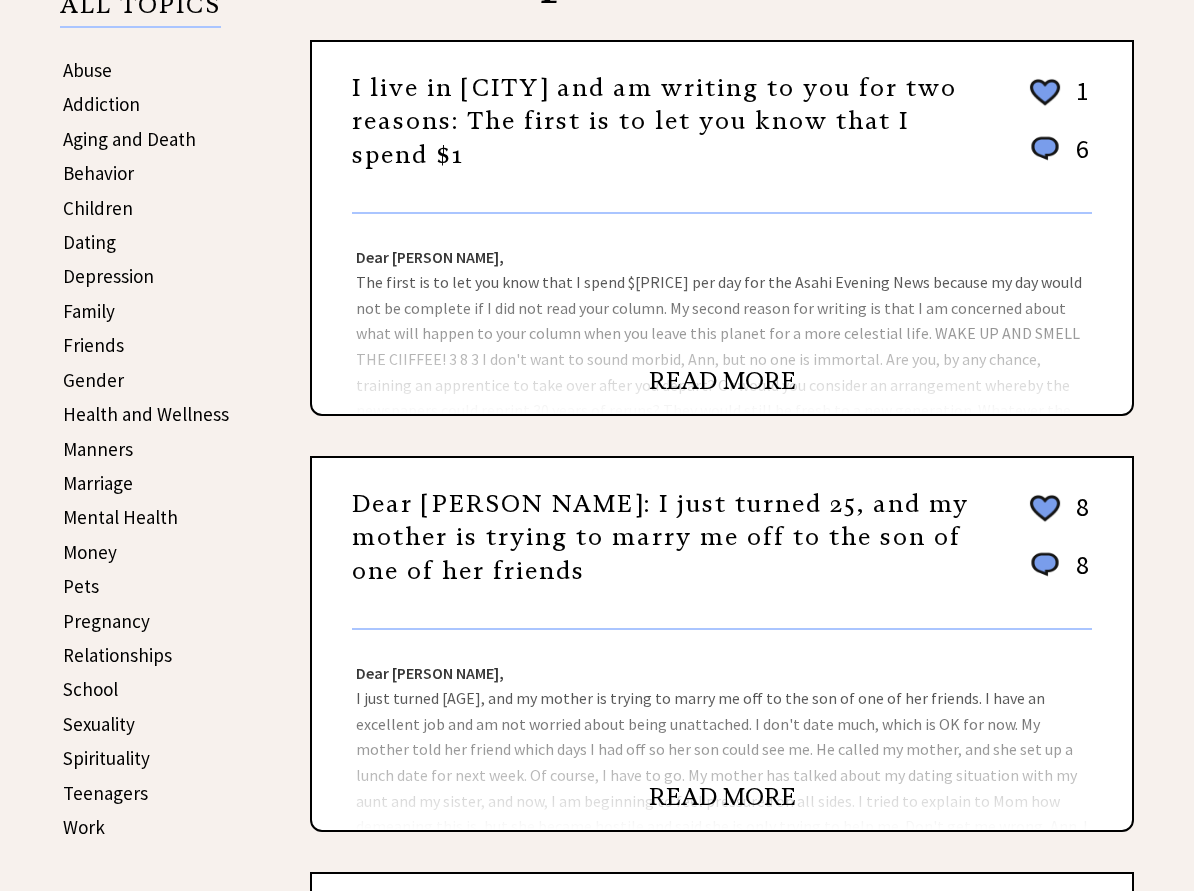 click on "READ MORE" at bounding box center [722, 381] 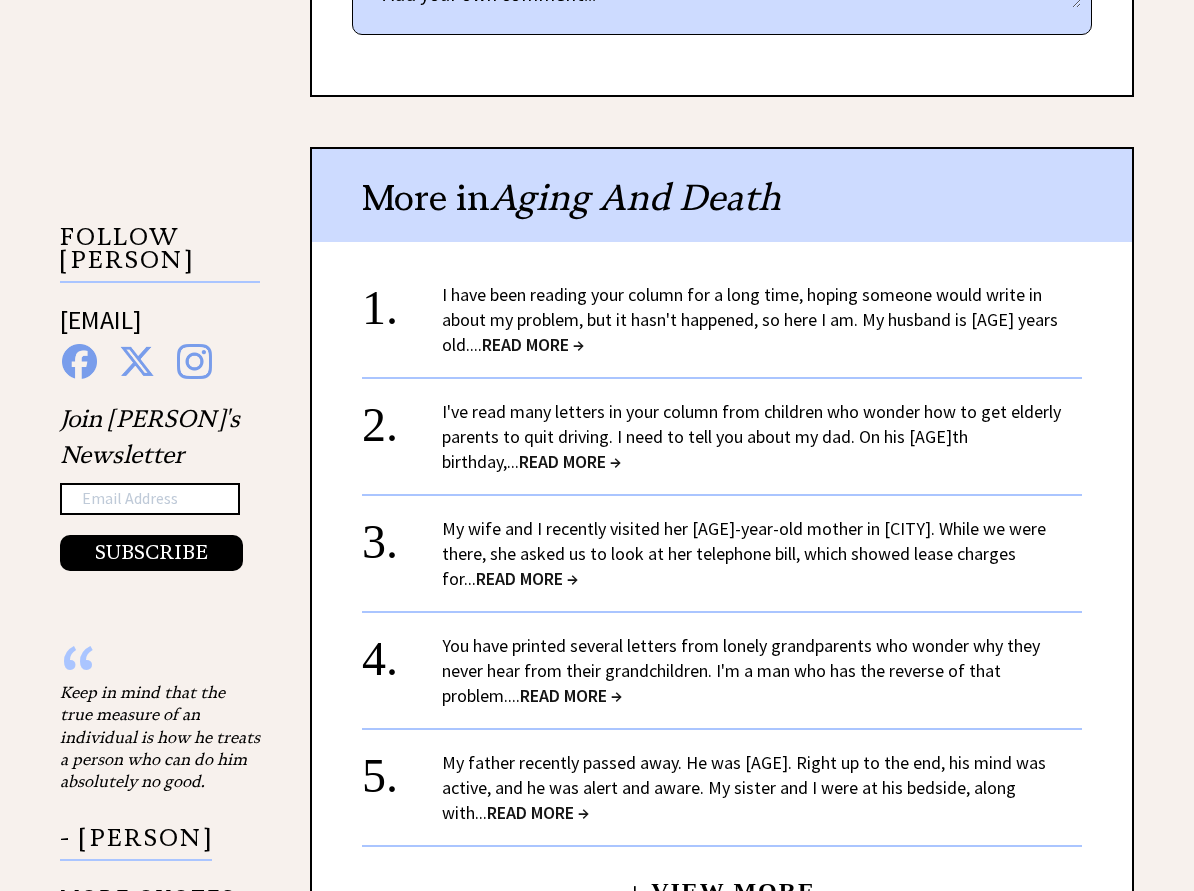 scroll, scrollTop: 1984, scrollLeft: 0, axis: vertical 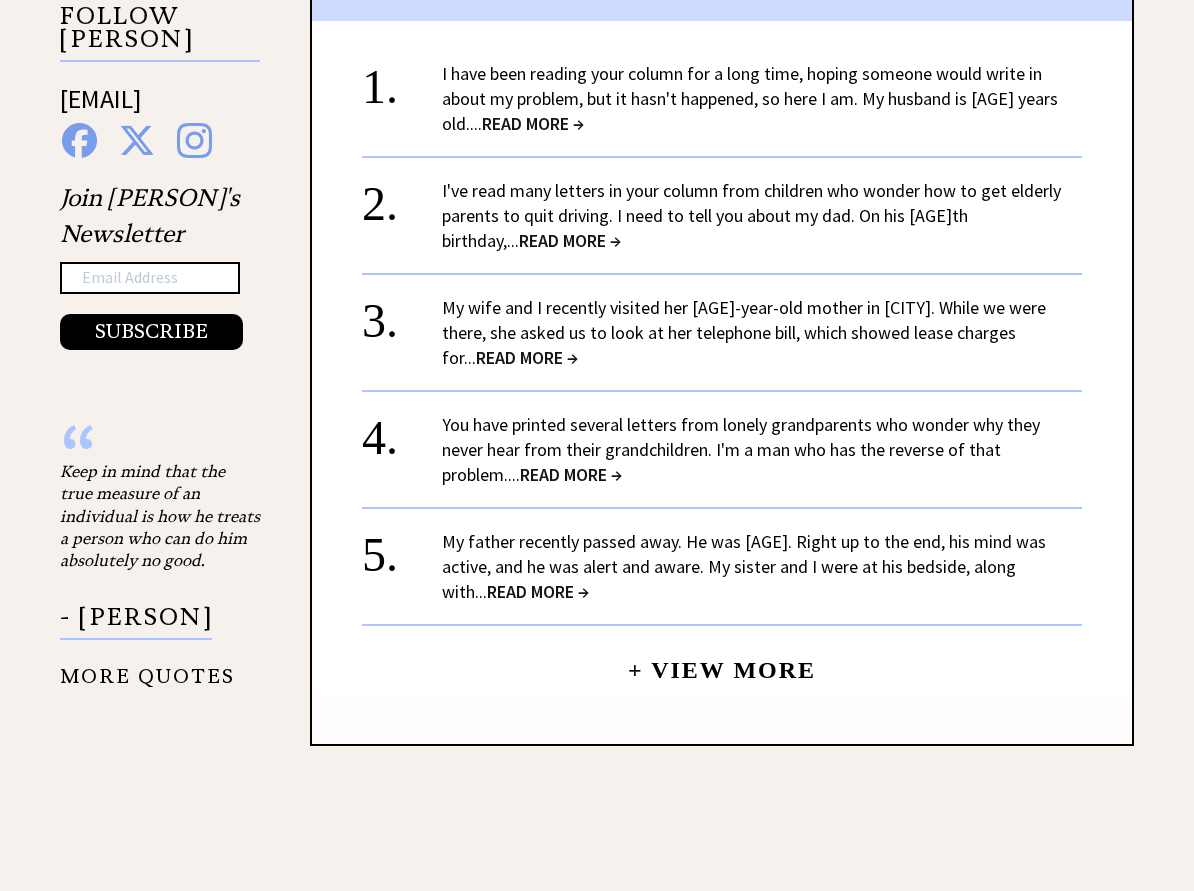 click on "READ MORE →" at bounding box center (533, 123) 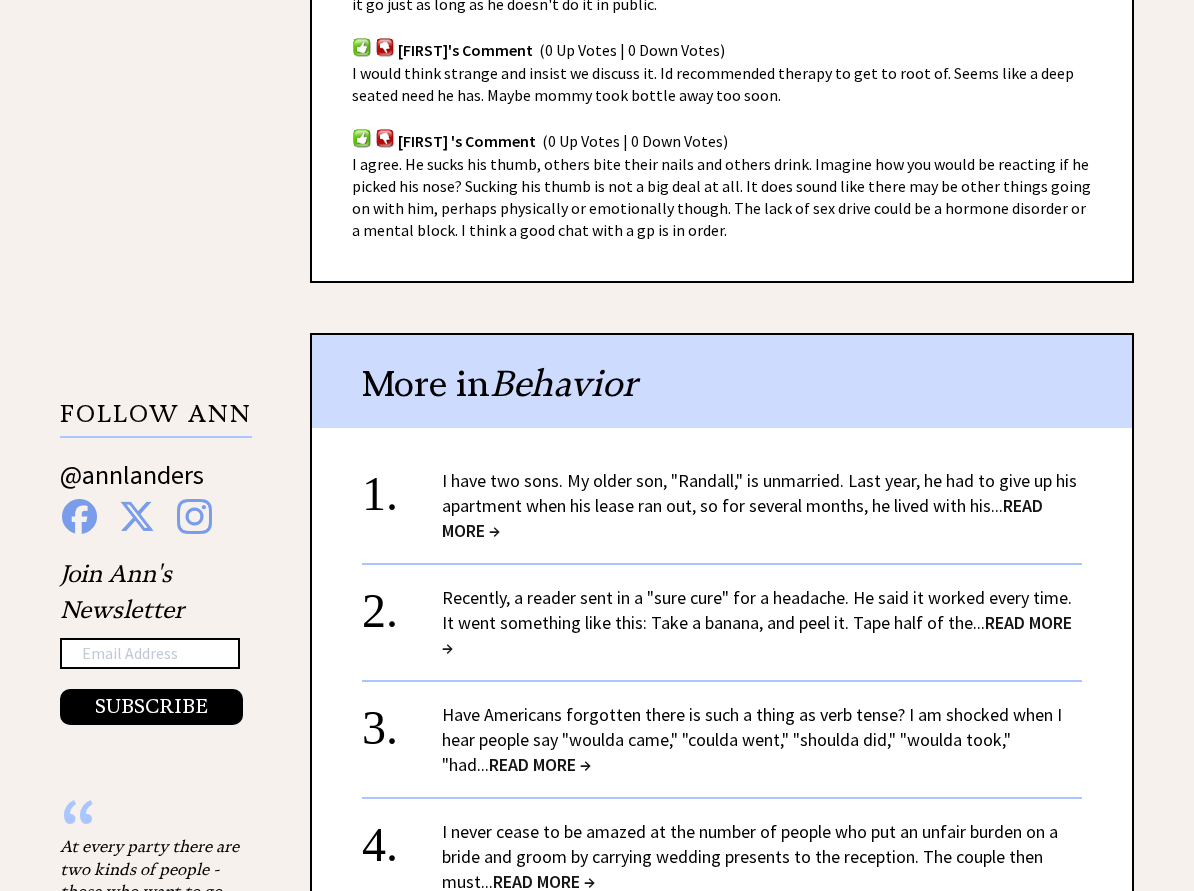 scroll, scrollTop: 1700, scrollLeft: 0, axis: vertical 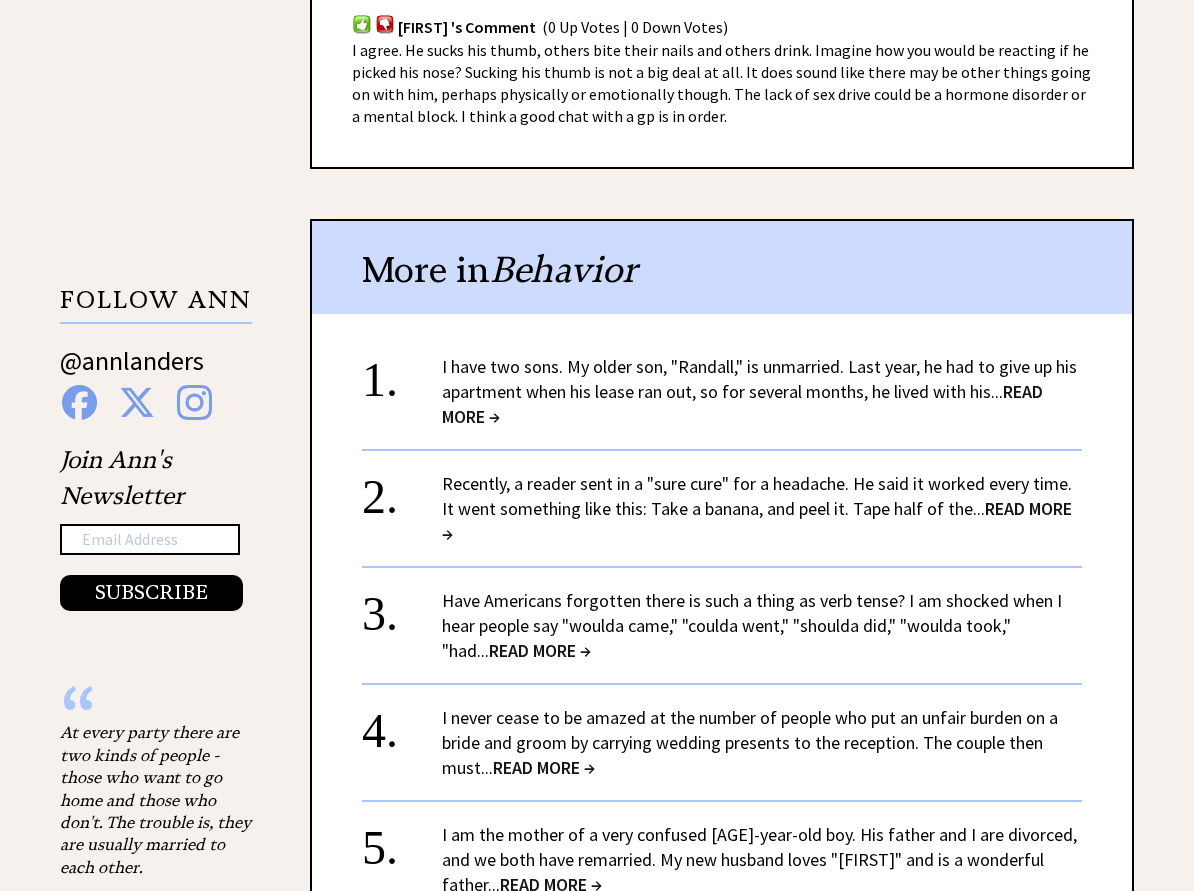 click on "READ MORE →" at bounding box center (742, 404) 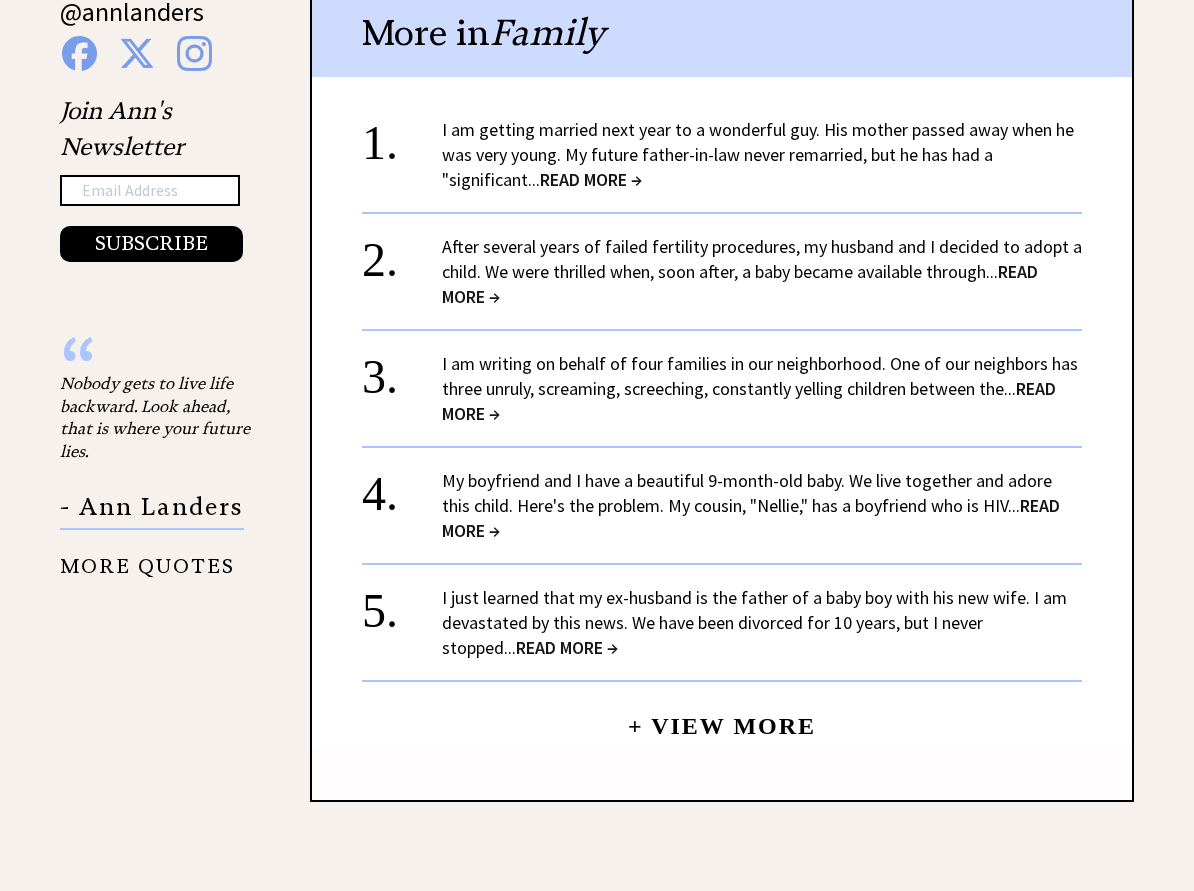 scroll, scrollTop: 2100, scrollLeft: 0, axis: vertical 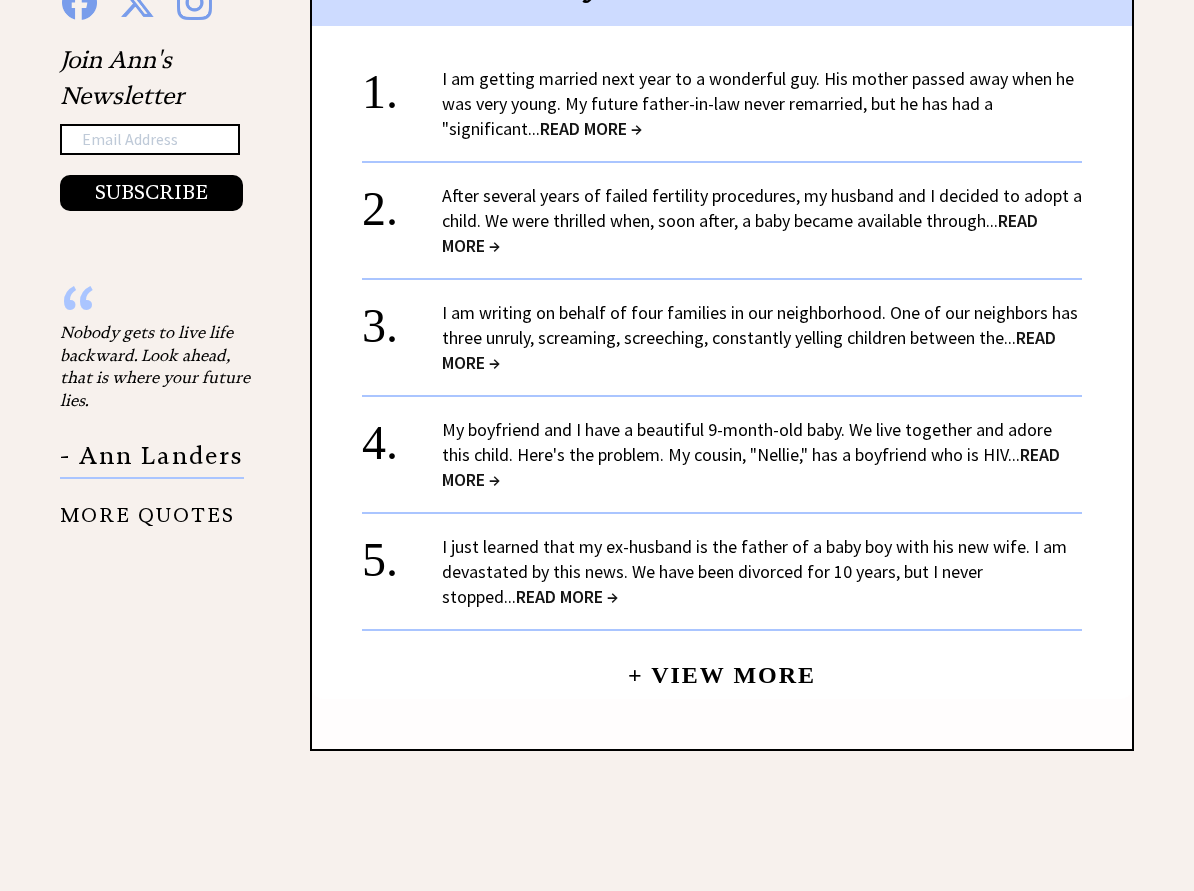 click on "READ MORE →" at bounding box center [591, 128] 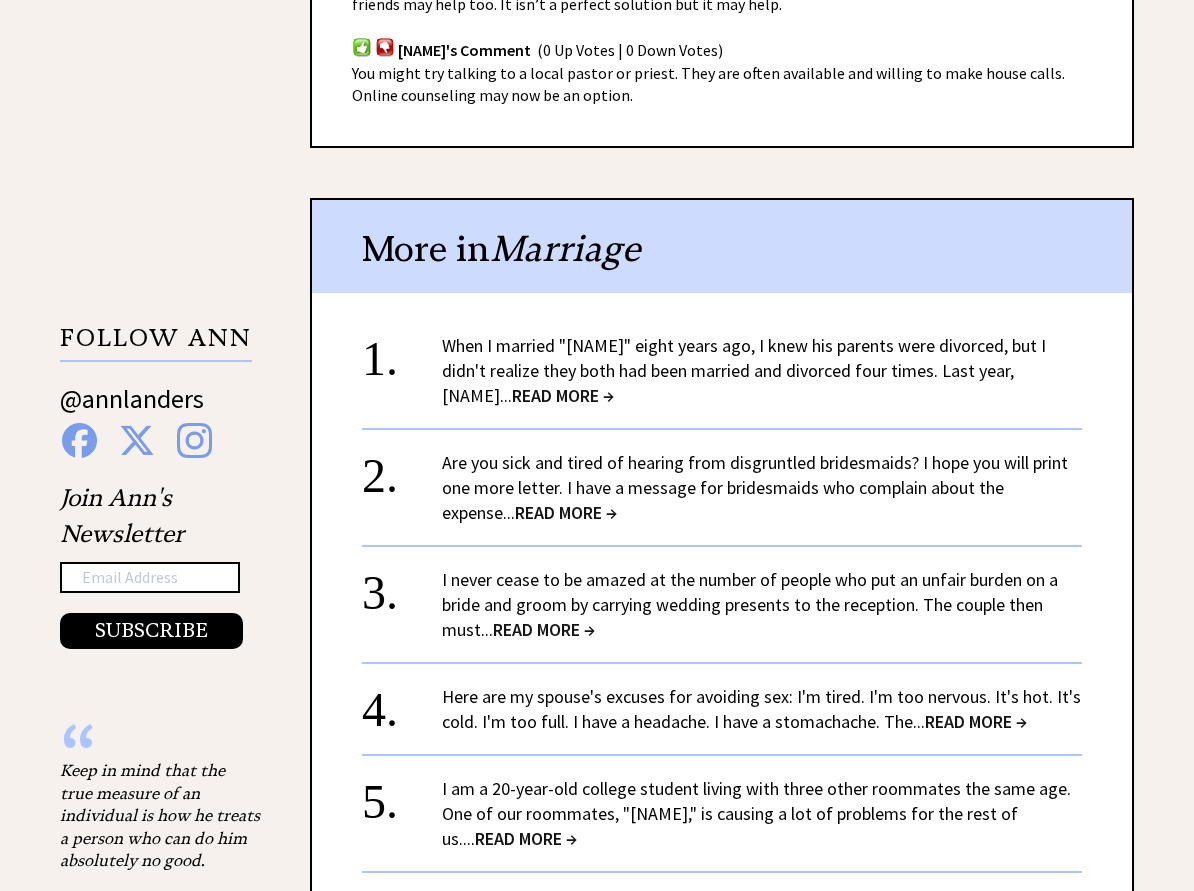 scroll, scrollTop: 1697, scrollLeft: 0, axis: vertical 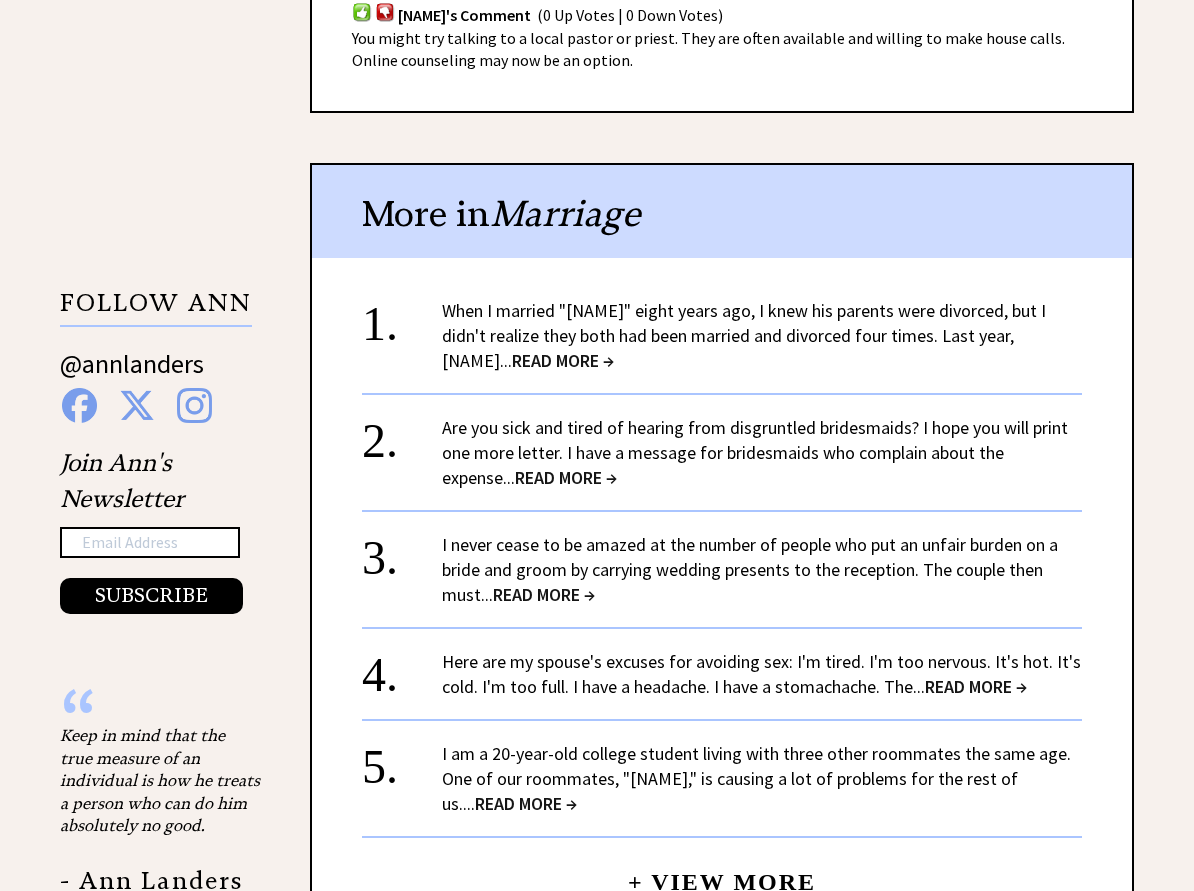 click on "READ MORE →" at bounding box center [563, 360] 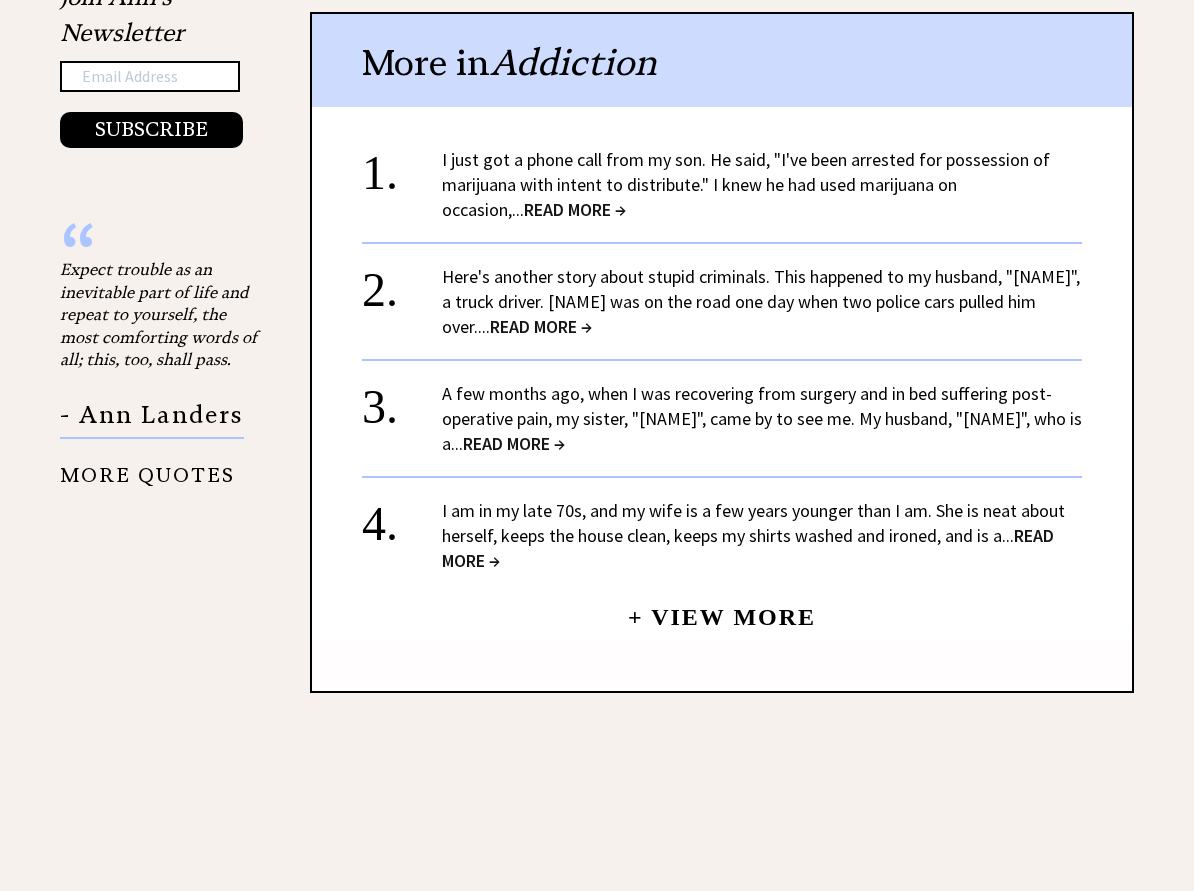 scroll, scrollTop: 2297, scrollLeft: 0, axis: vertical 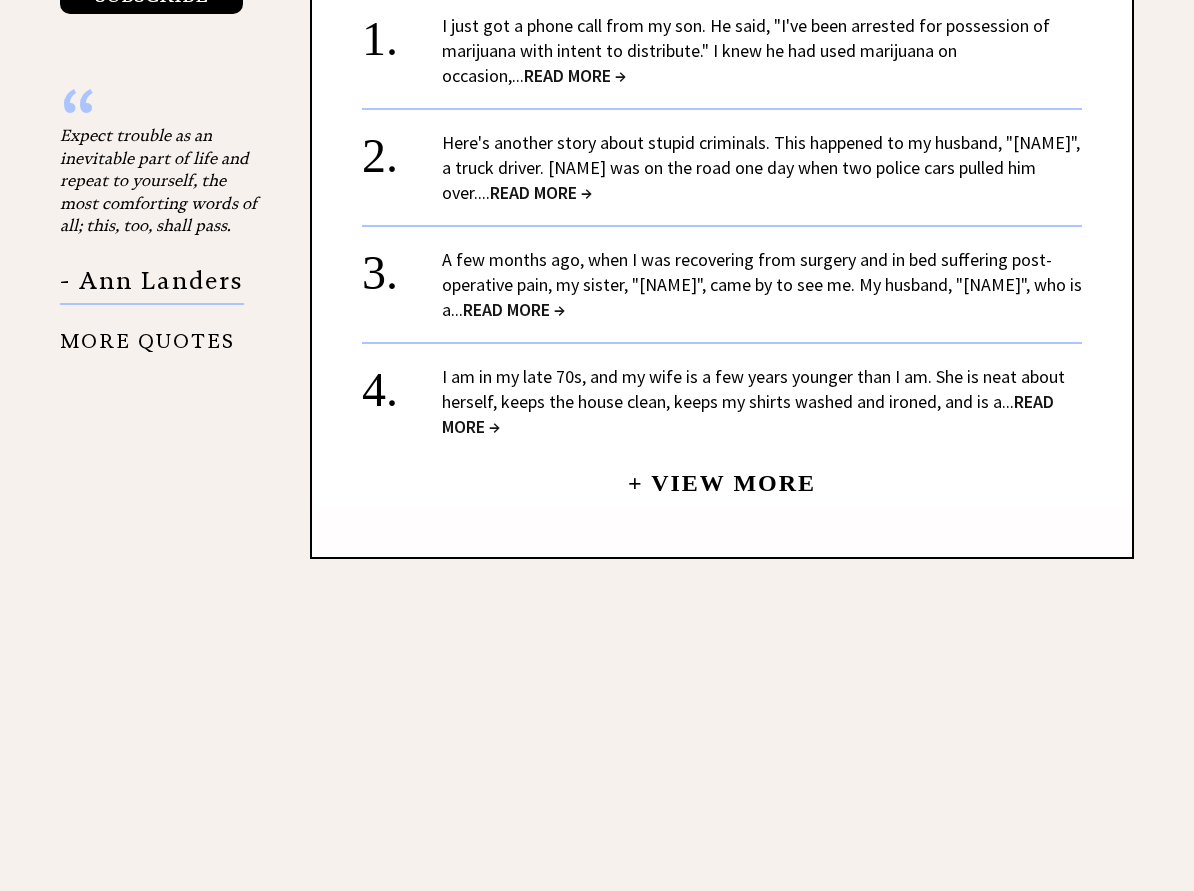 click on "READ MORE →" at bounding box center (575, 75) 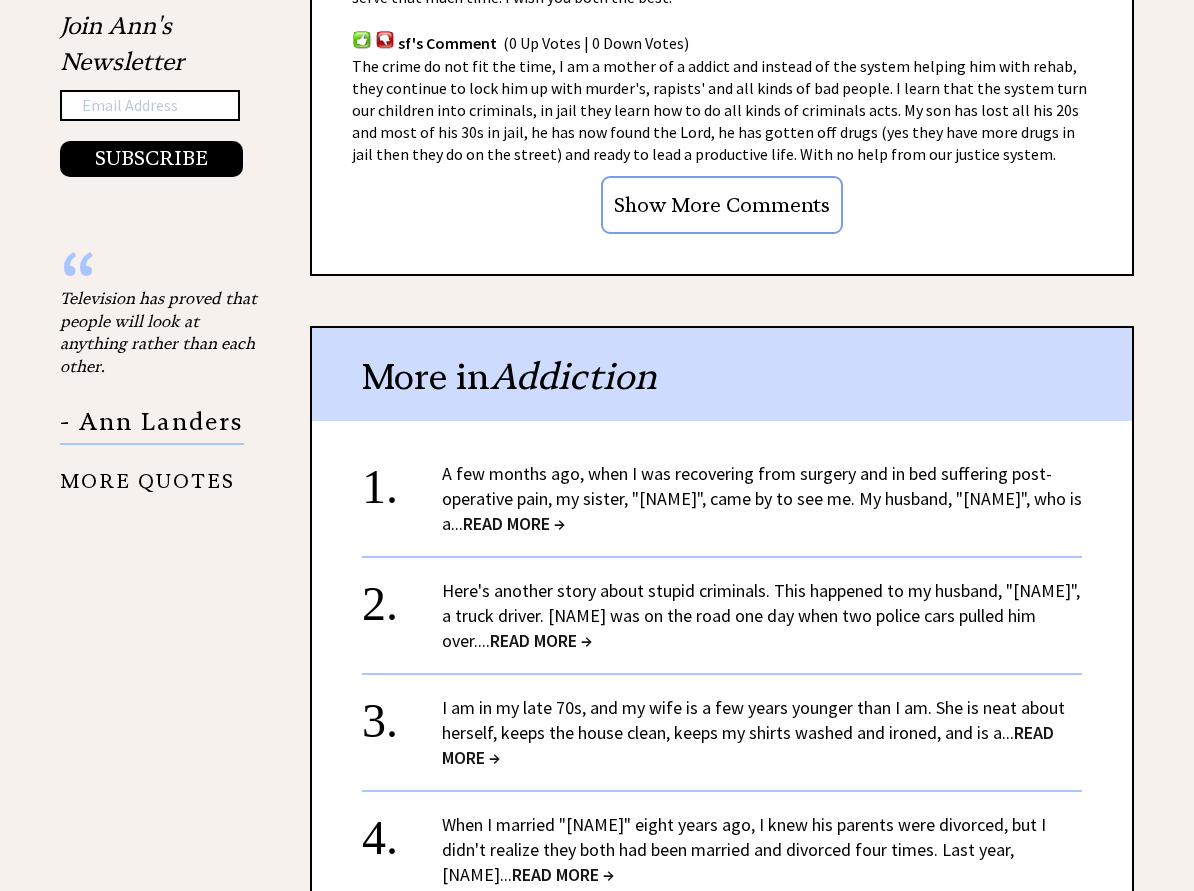 scroll, scrollTop: 2197, scrollLeft: 0, axis: vertical 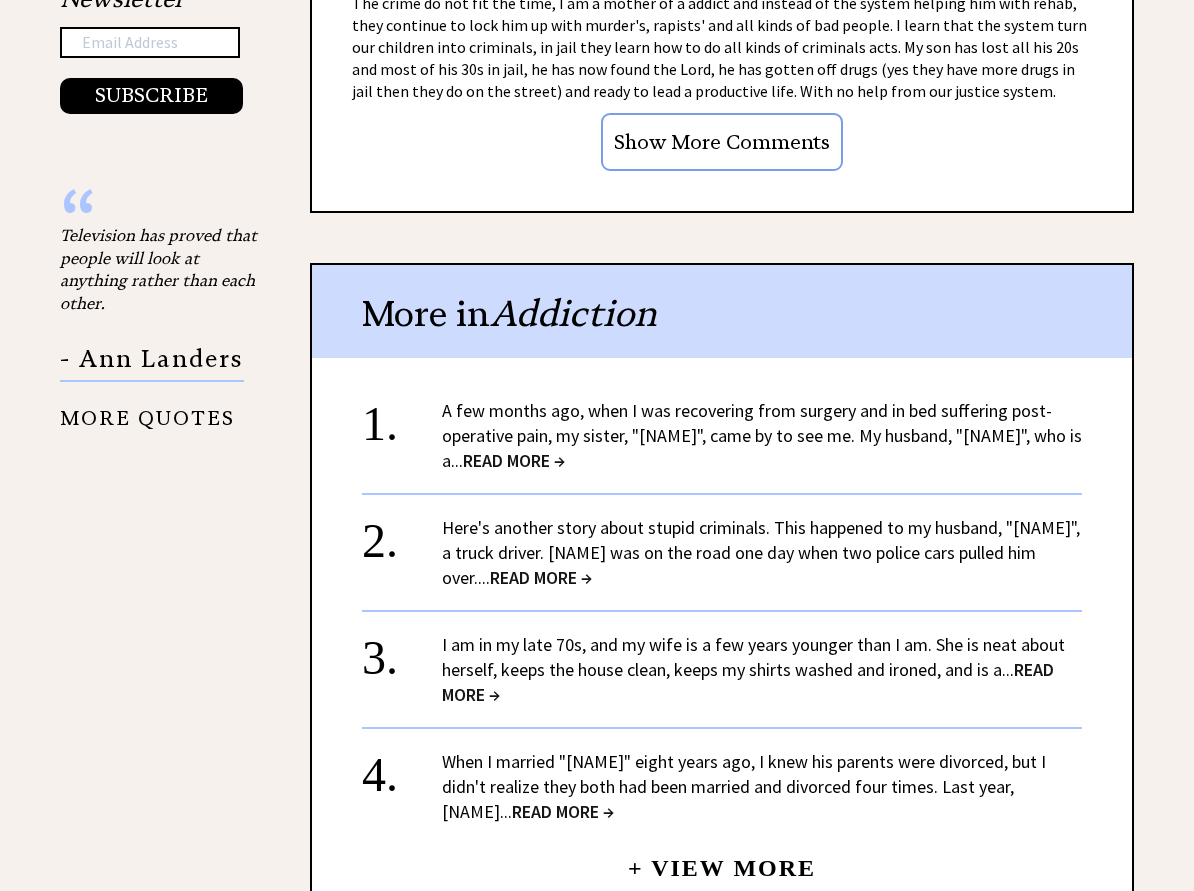 click on "A few months ago, when I was recovering from surgery and in bed suffering post-operative pain, my sister, "Ellen," came by to see me. My husband, "Dan," who is a...  READ MORE →" at bounding box center [762, 435] 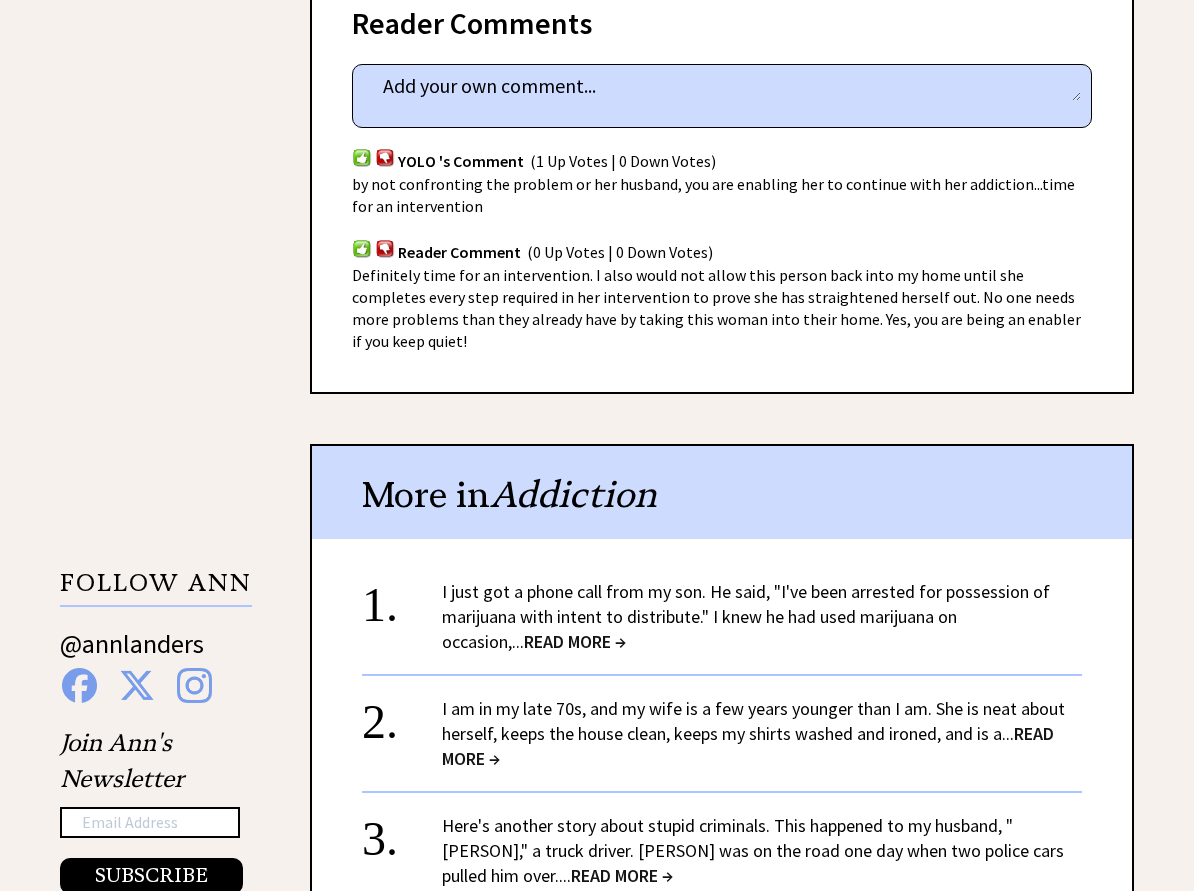 scroll, scrollTop: 1797, scrollLeft: 0, axis: vertical 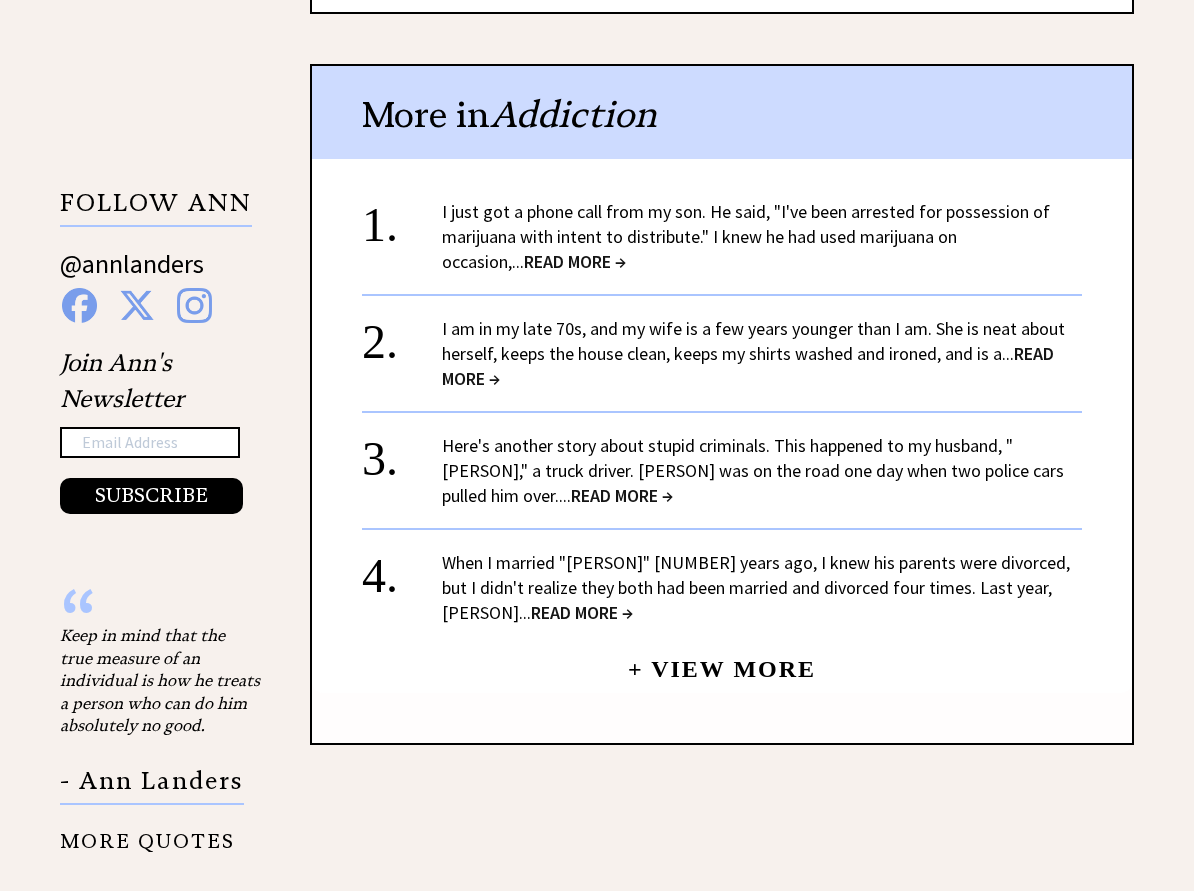click on "READ MORE →" at bounding box center [748, 366] 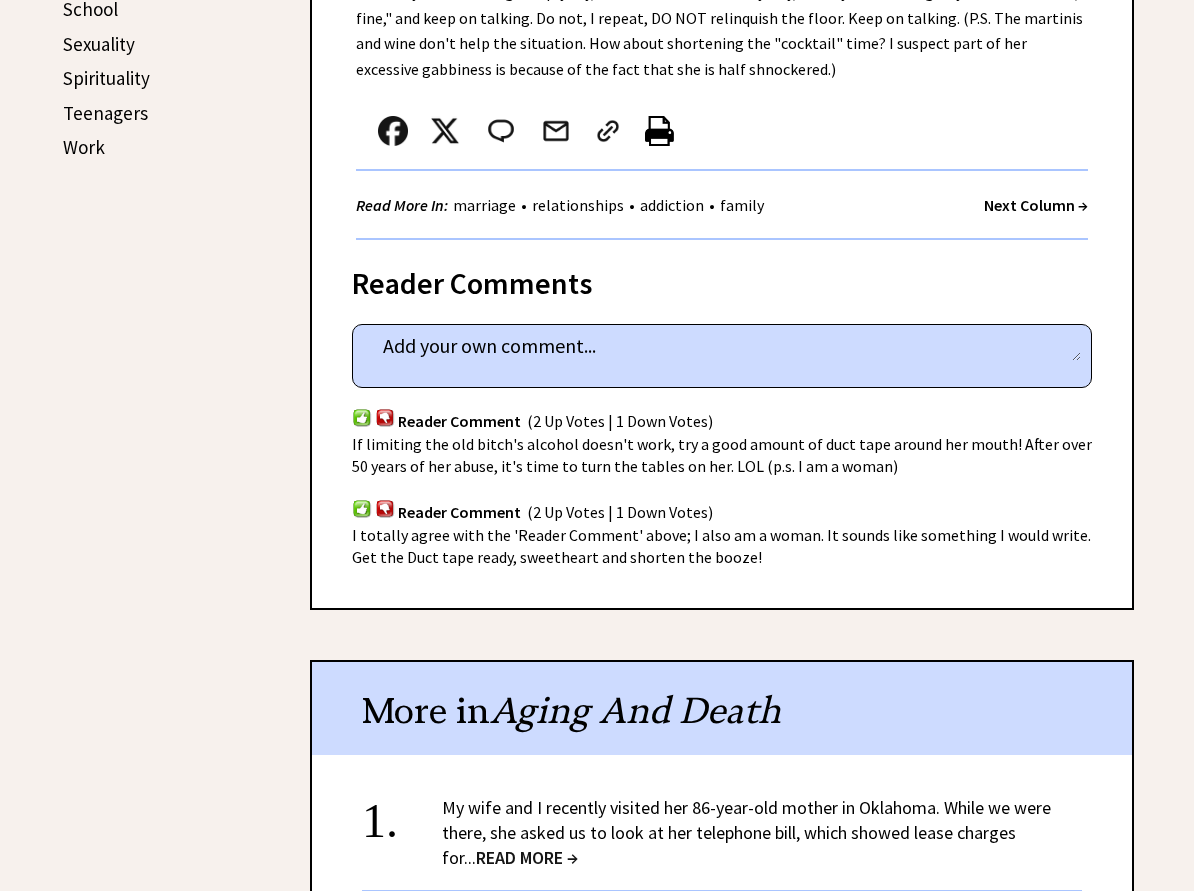 scroll, scrollTop: 797, scrollLeft: 0, axis: vertical 